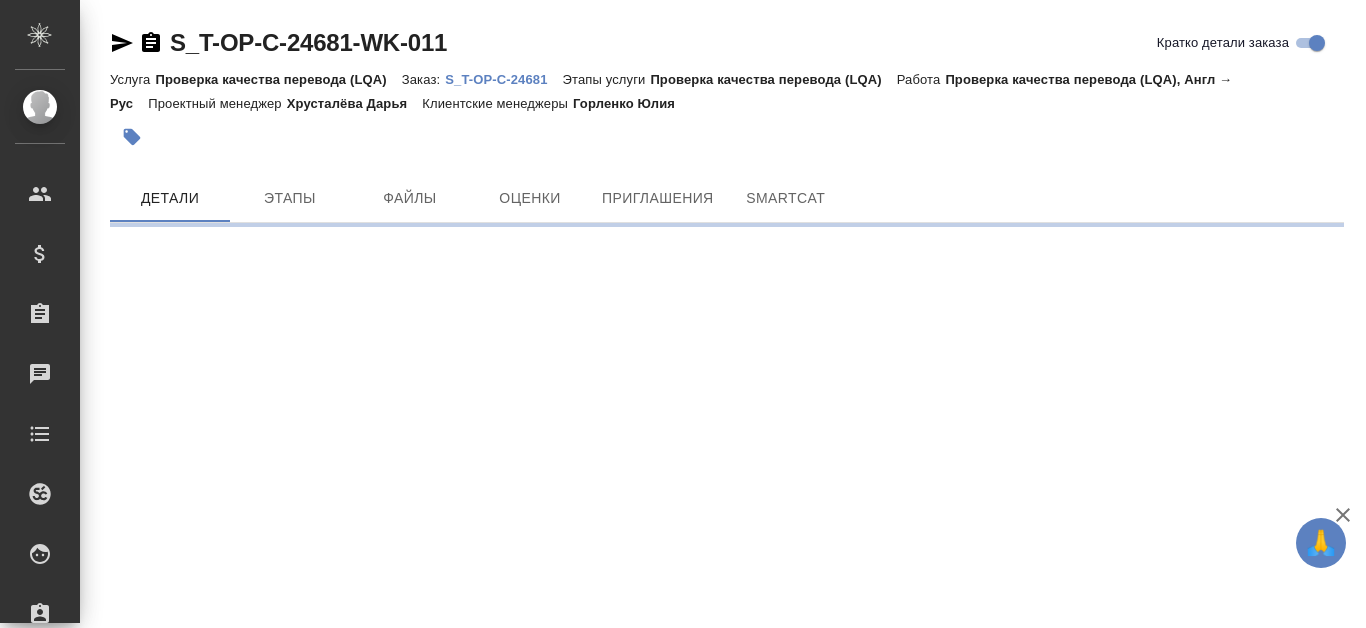 scroll, scrollTop: 0, scrollLeft: 0, axis: both 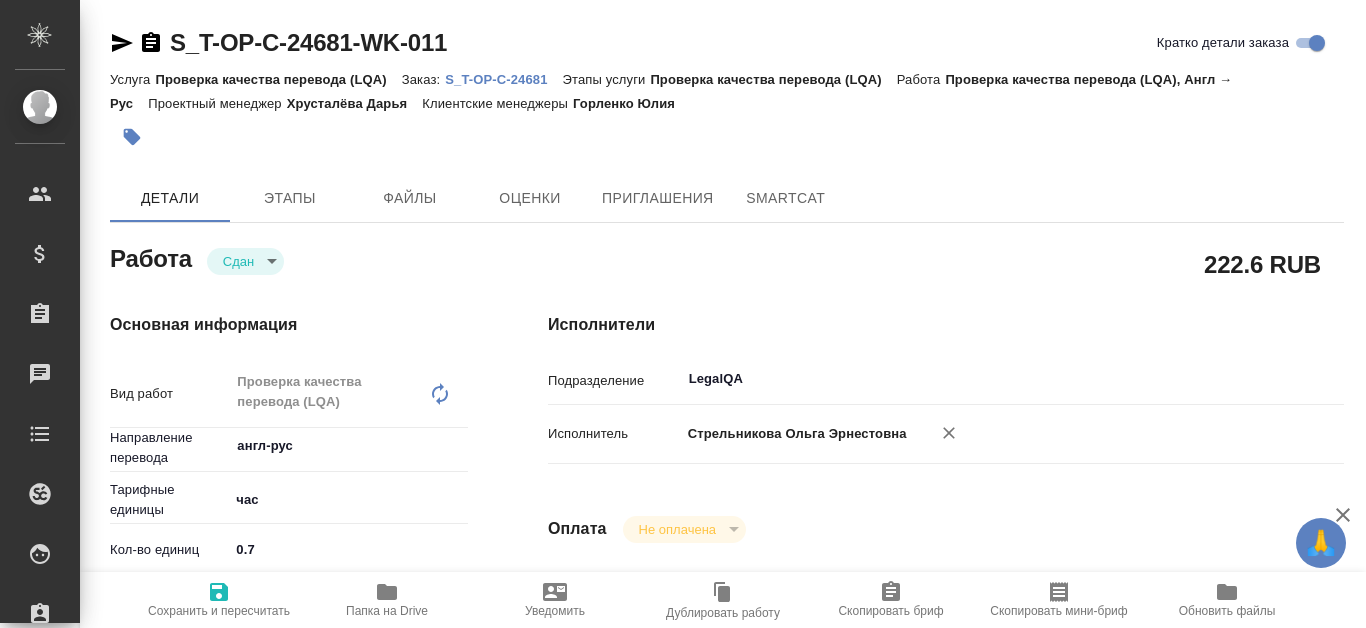 type on "x" 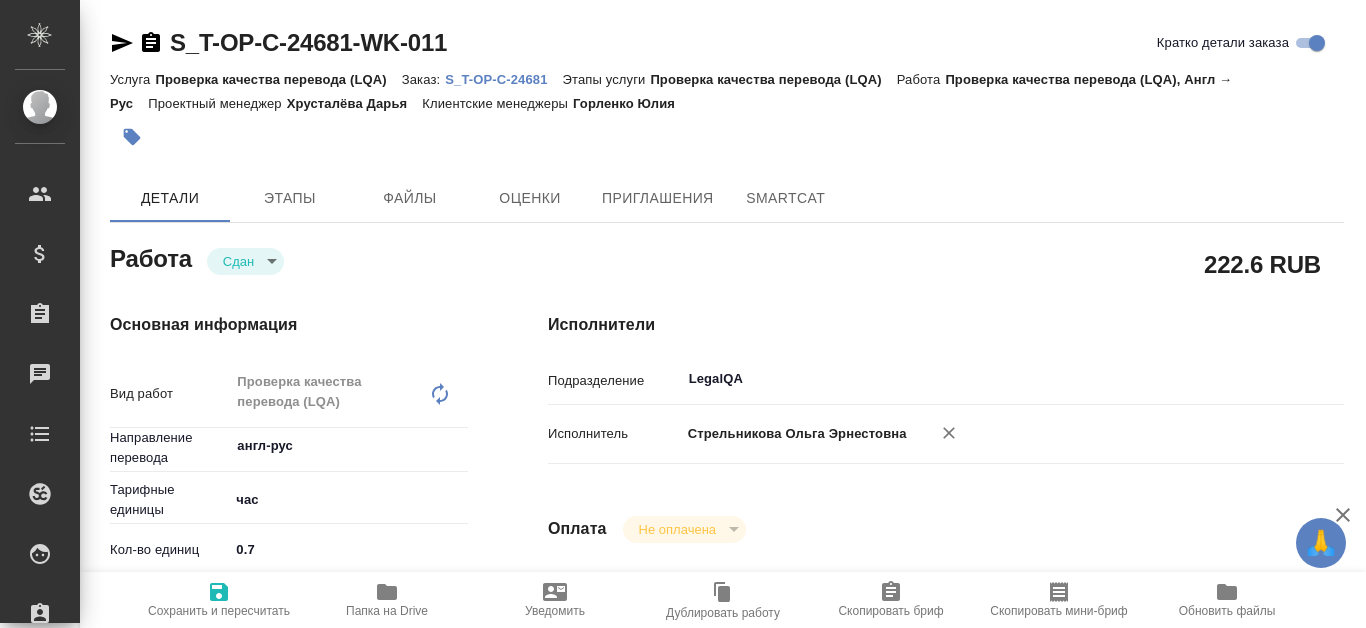 type on "x" 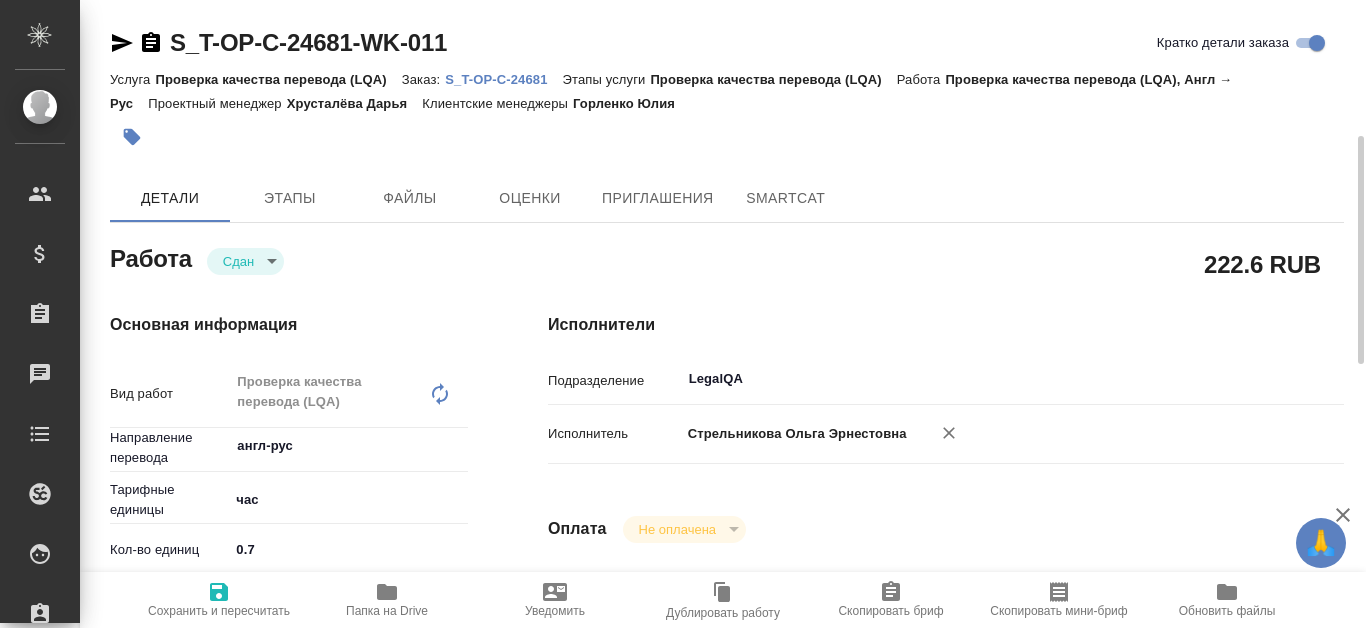 type on "x" 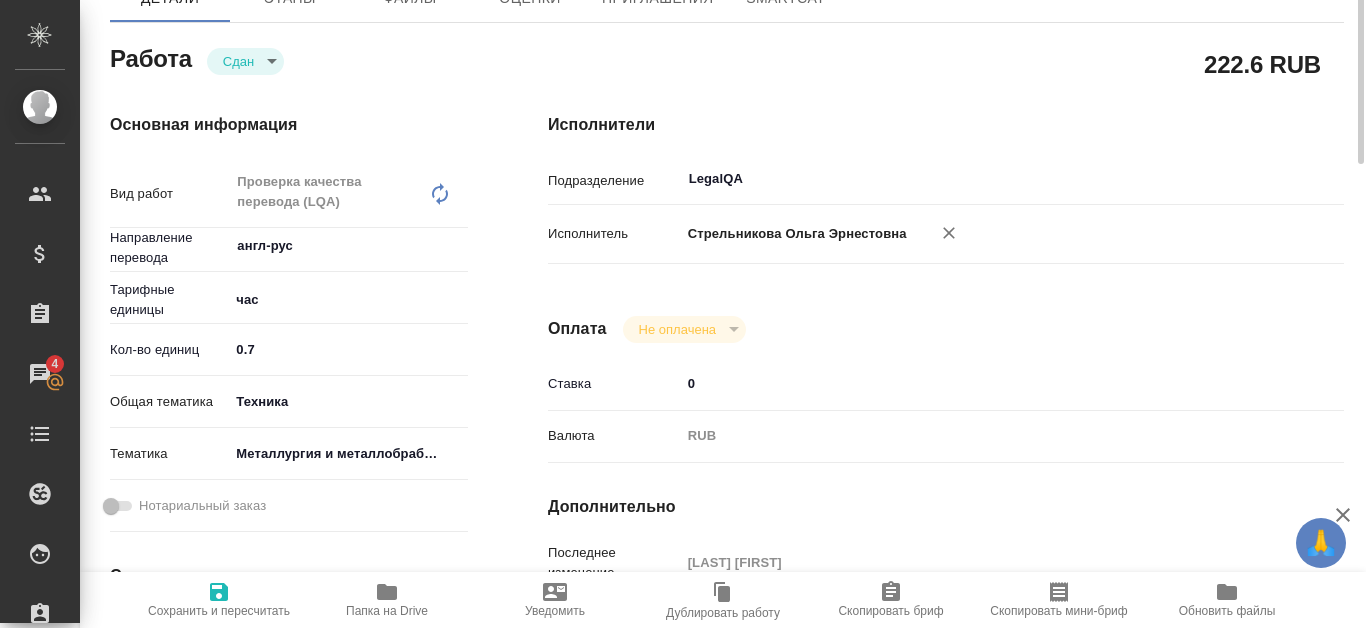 type on "x" 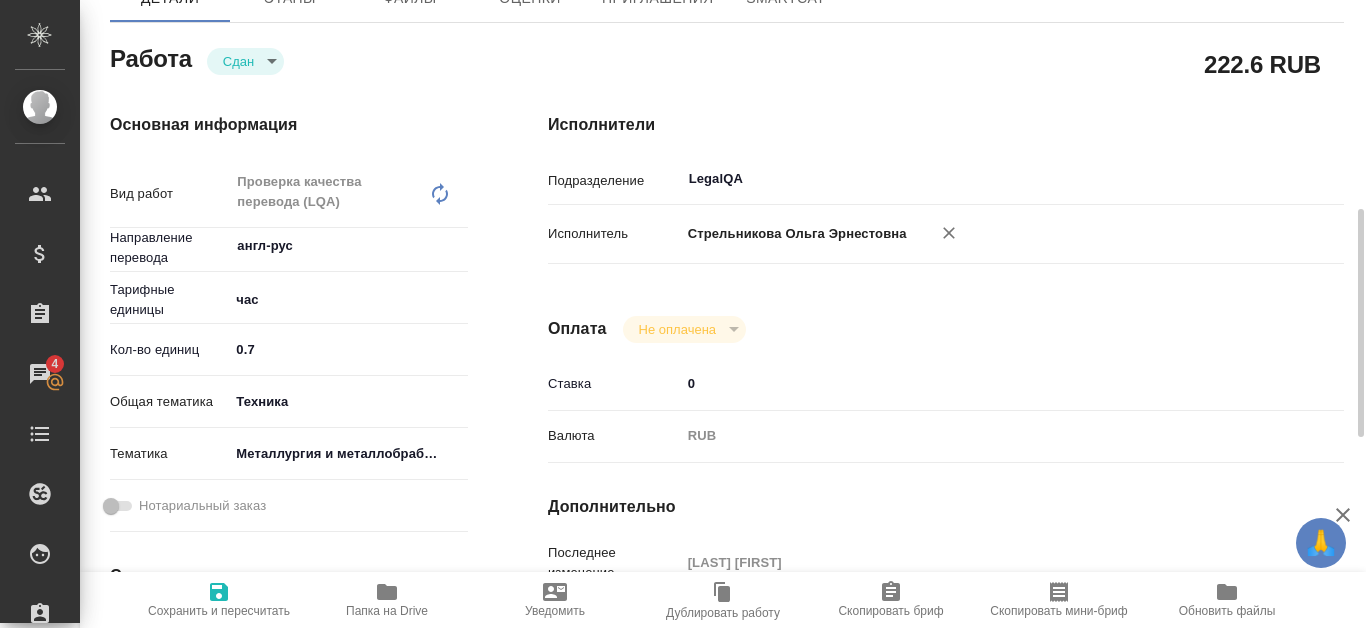scroll, scrollTop: 300, scrollLeft: 0, axis: vertical 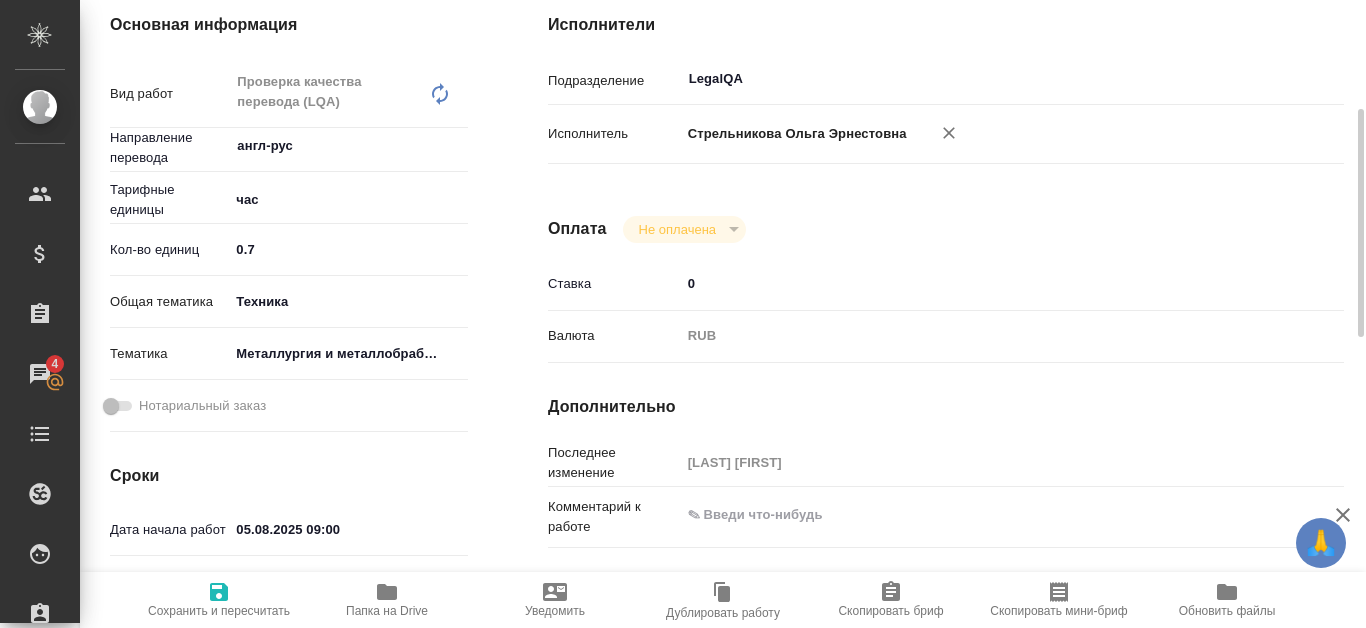 type on "x" 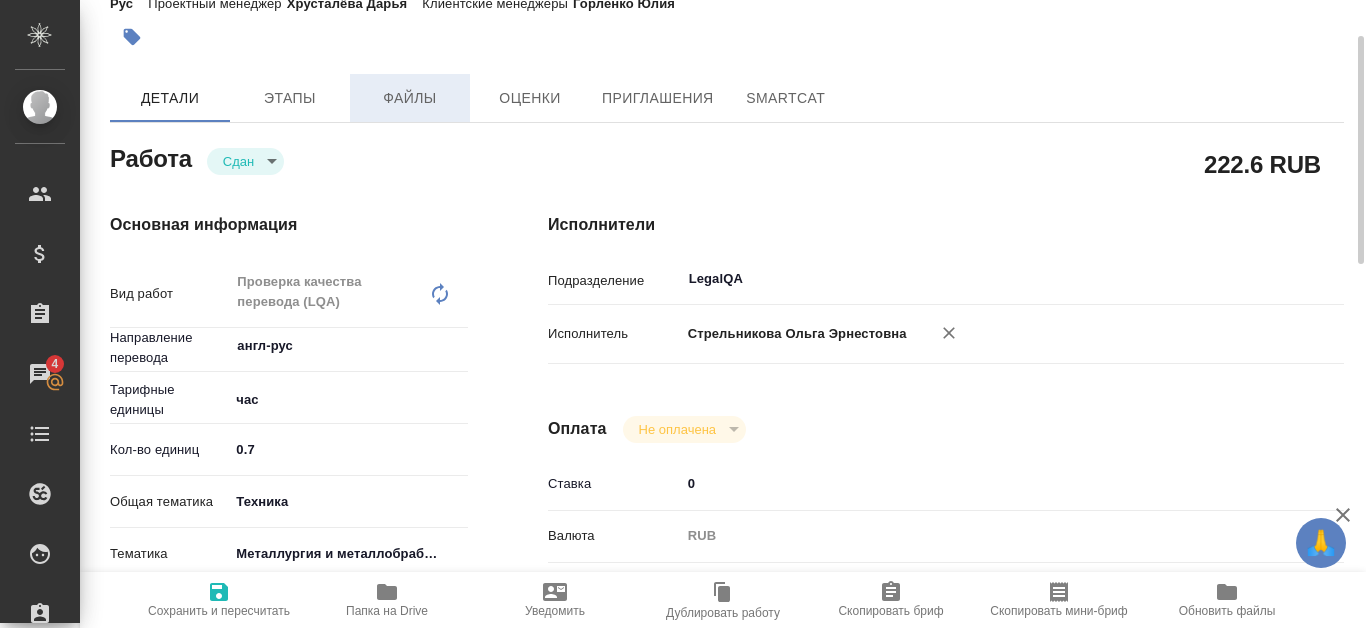 click on "Файлы" at bounding box center [410, 98] 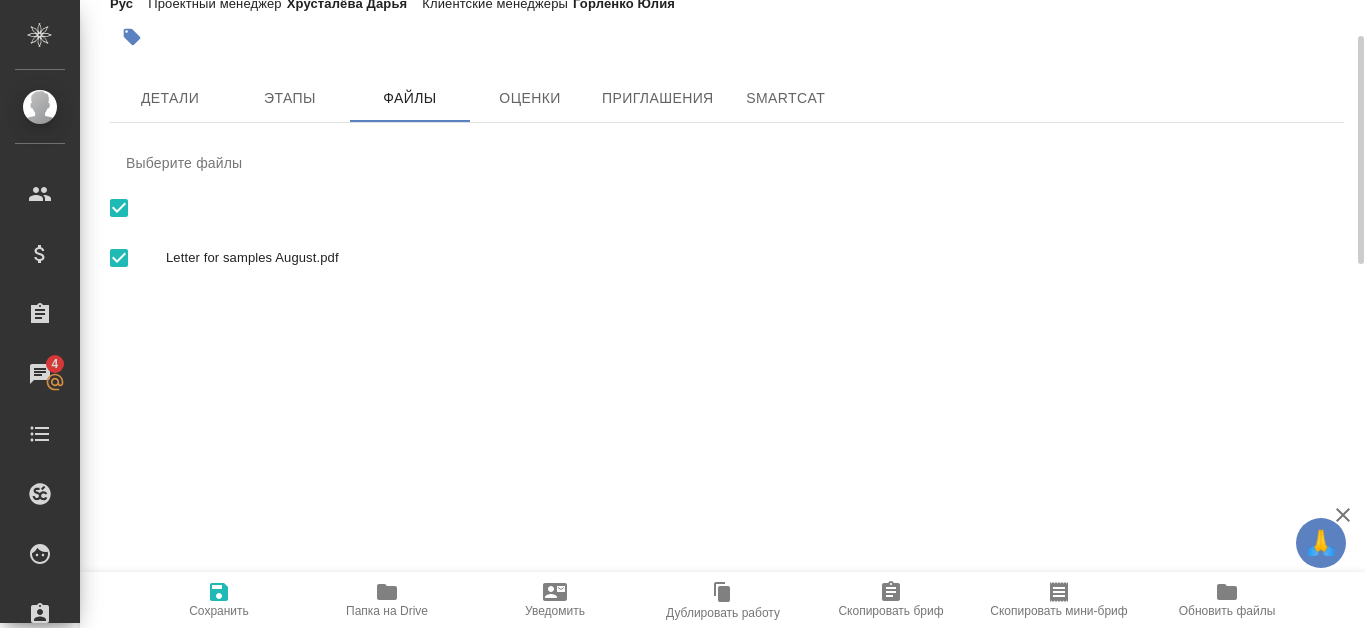 click on "Letter for samples August.pdf" at bounding box center [747, 258] 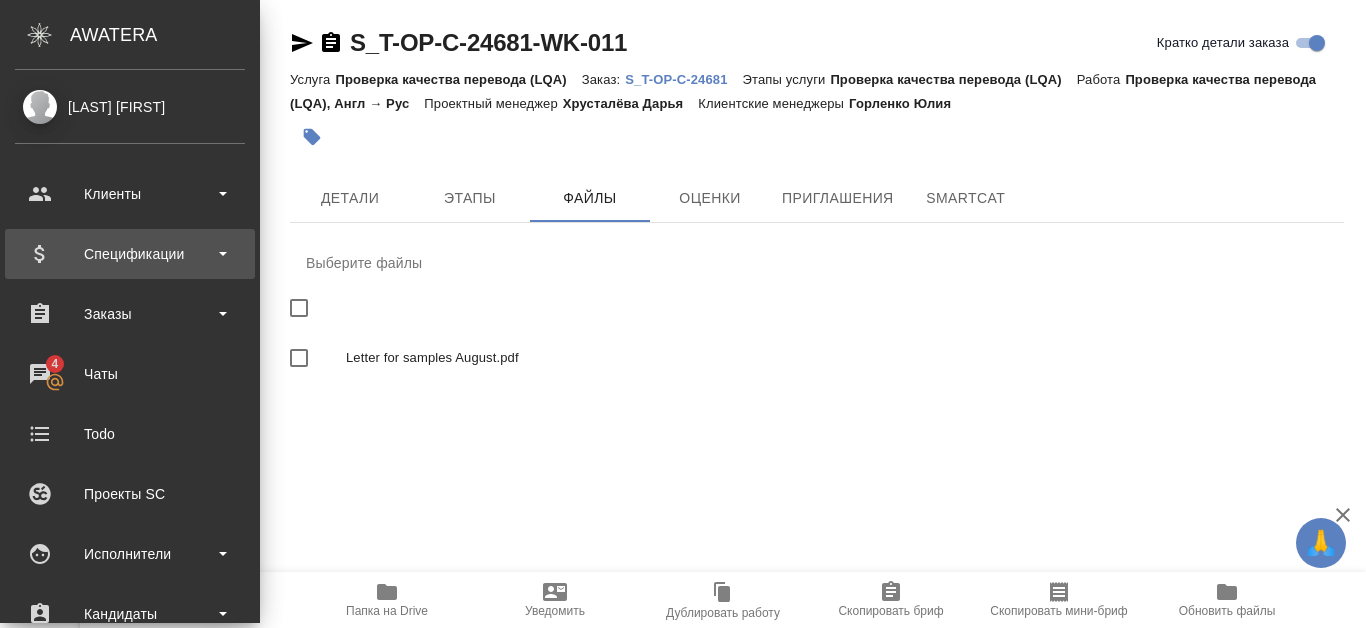 scroll, scrollTop: 0, scrollLeft: 0, axis: both 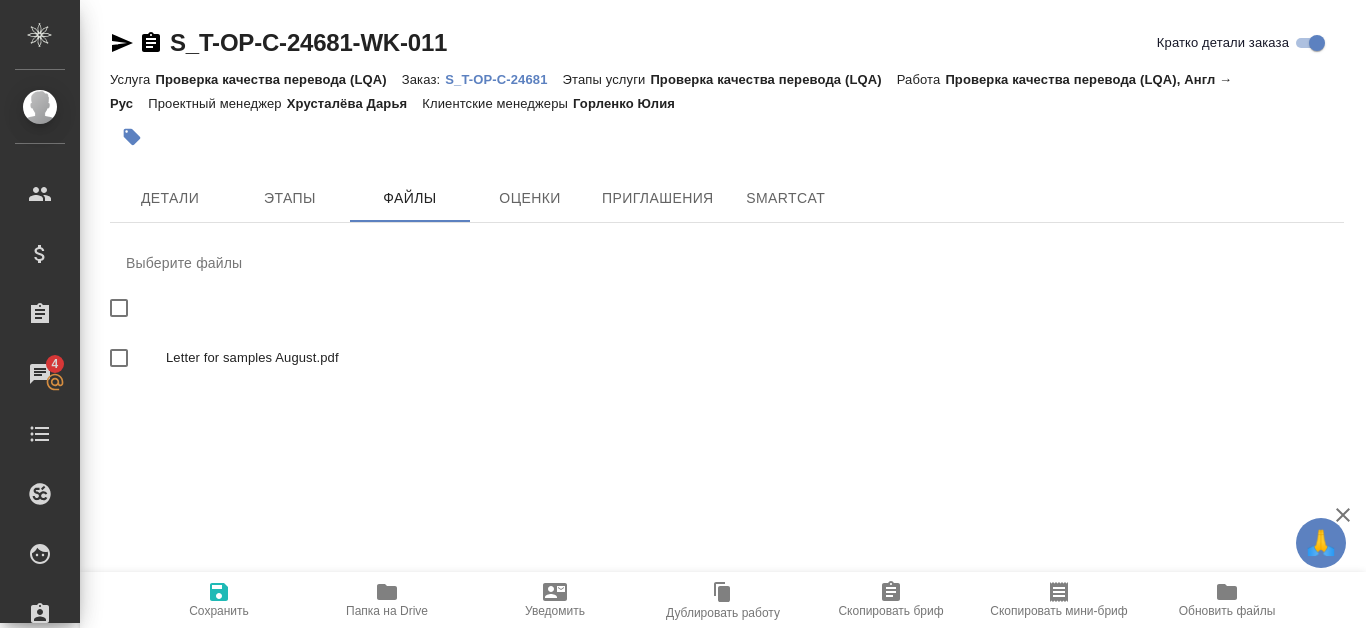 click at bounding box center [119, 358] 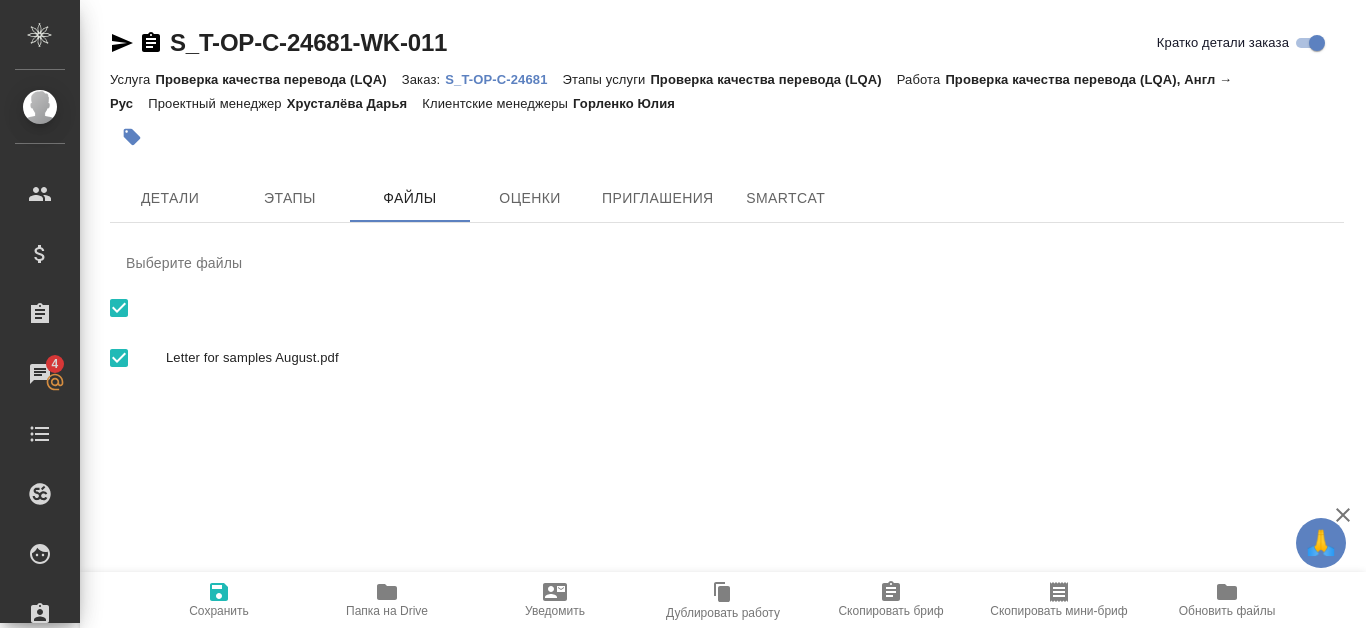 click on "Папка на Drive" at bounding box center [387, 599] 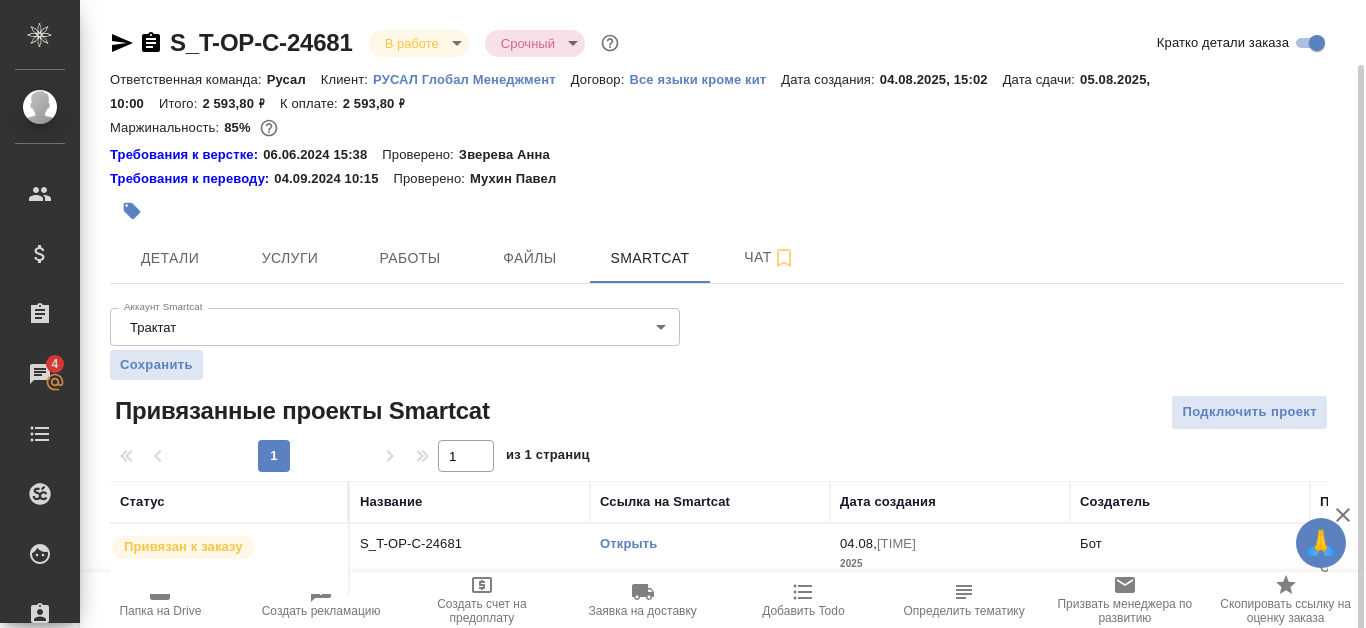 scroll, scrollTop: 0, scrollLeft: 0, axis: both 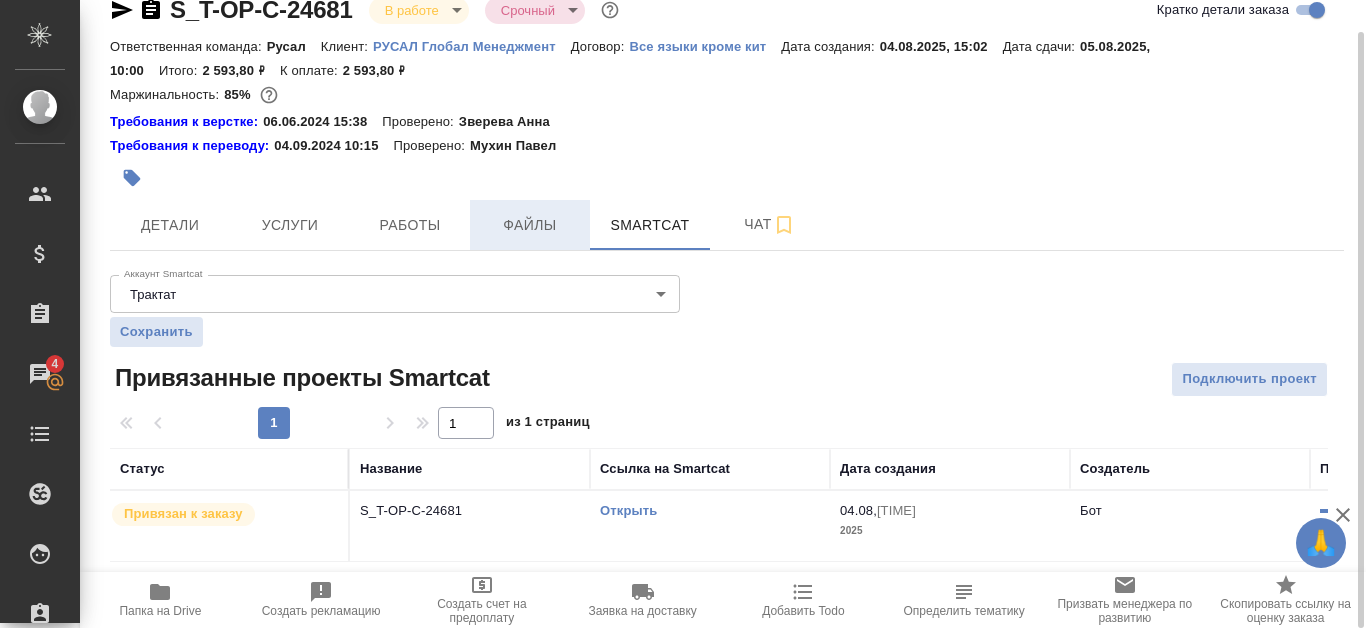 click on "Файлы" at bounding box center (530, 225) 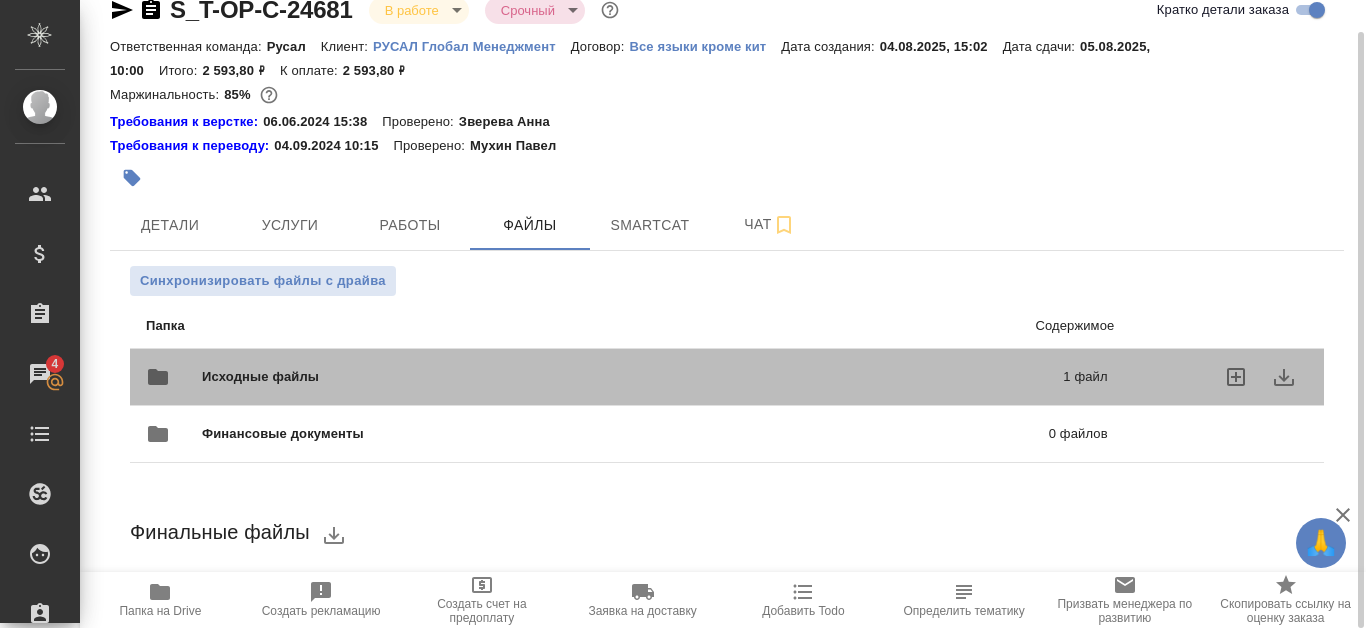click on "1 файл" at bounding box center (899, 377) 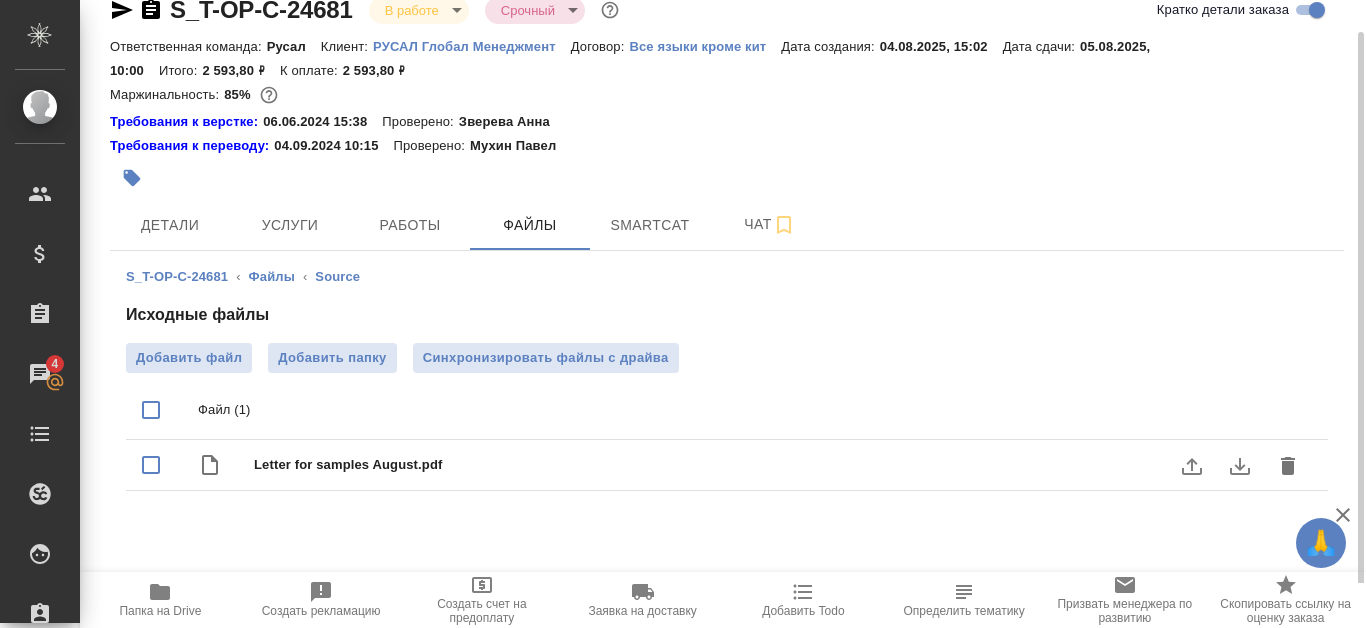 click 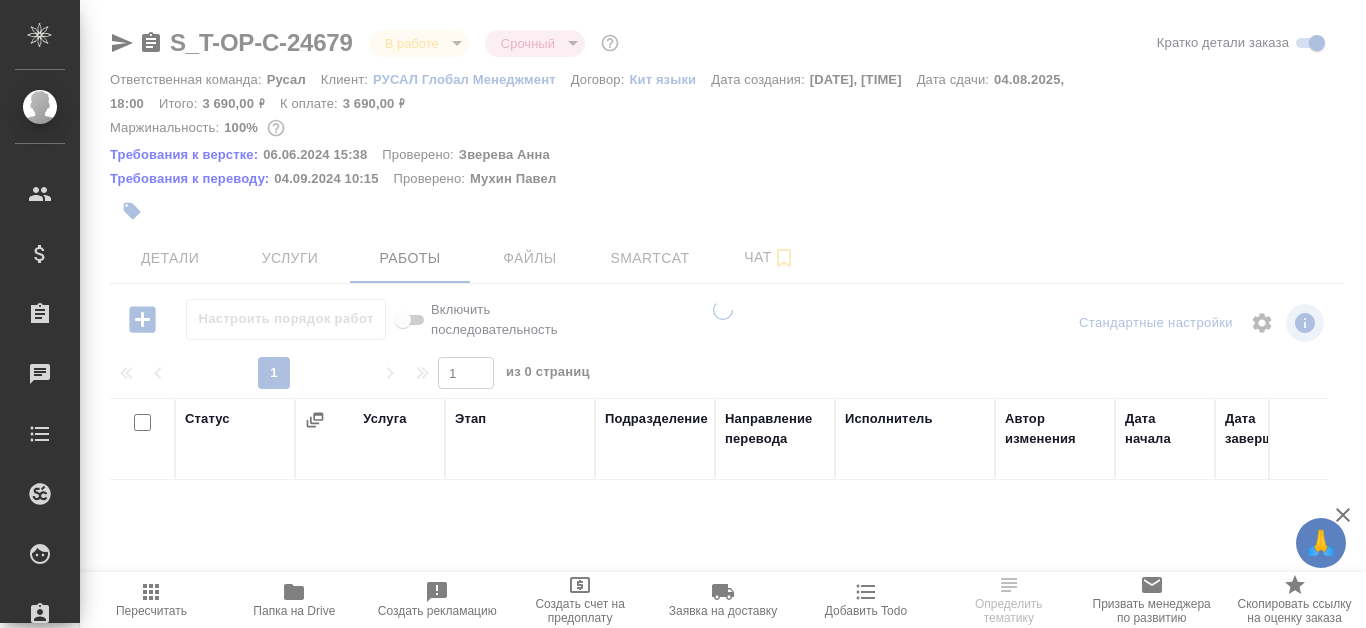 scroll, scrollTop: 0, scrollLeft: 0, axis: both 